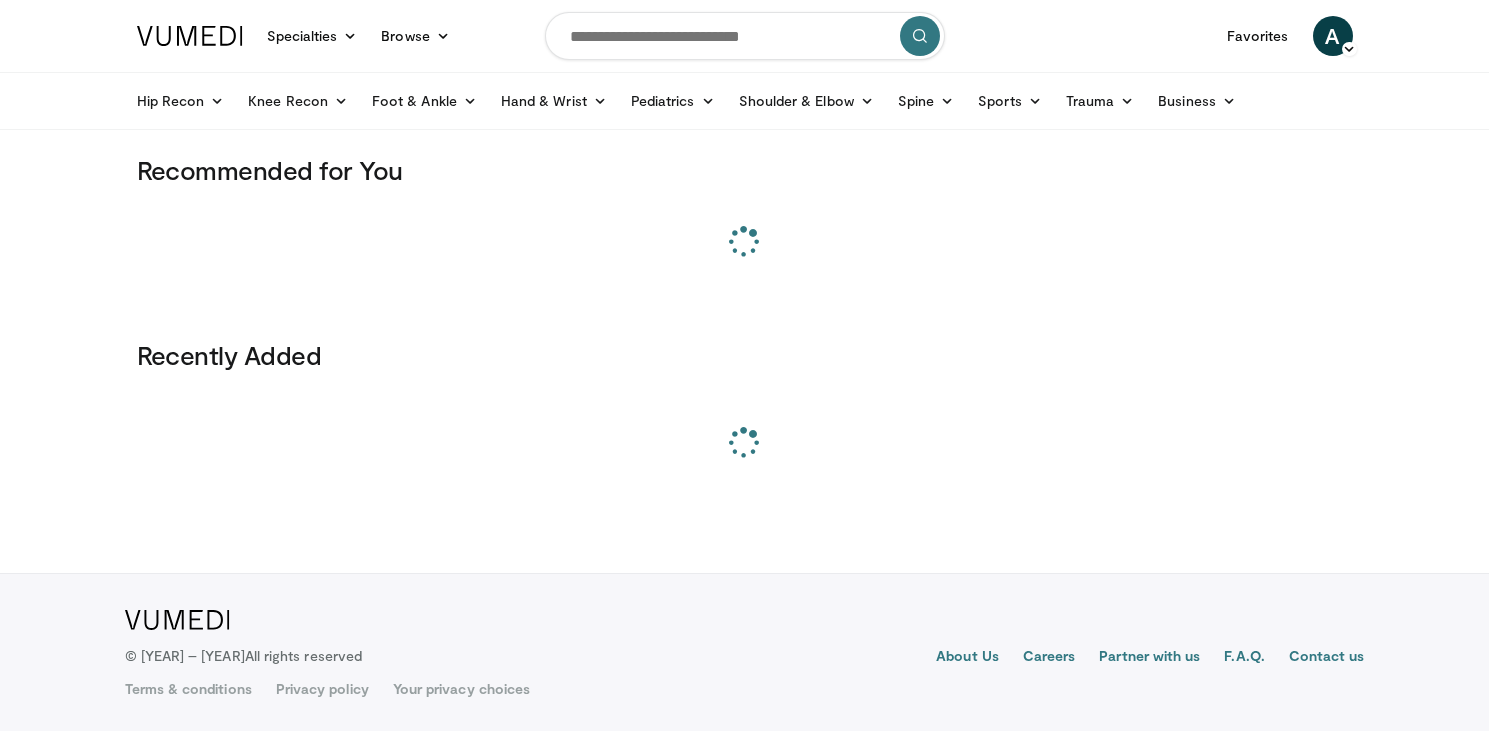 scroll, scrollTop: 0, scrollLeft: 0, axis: both 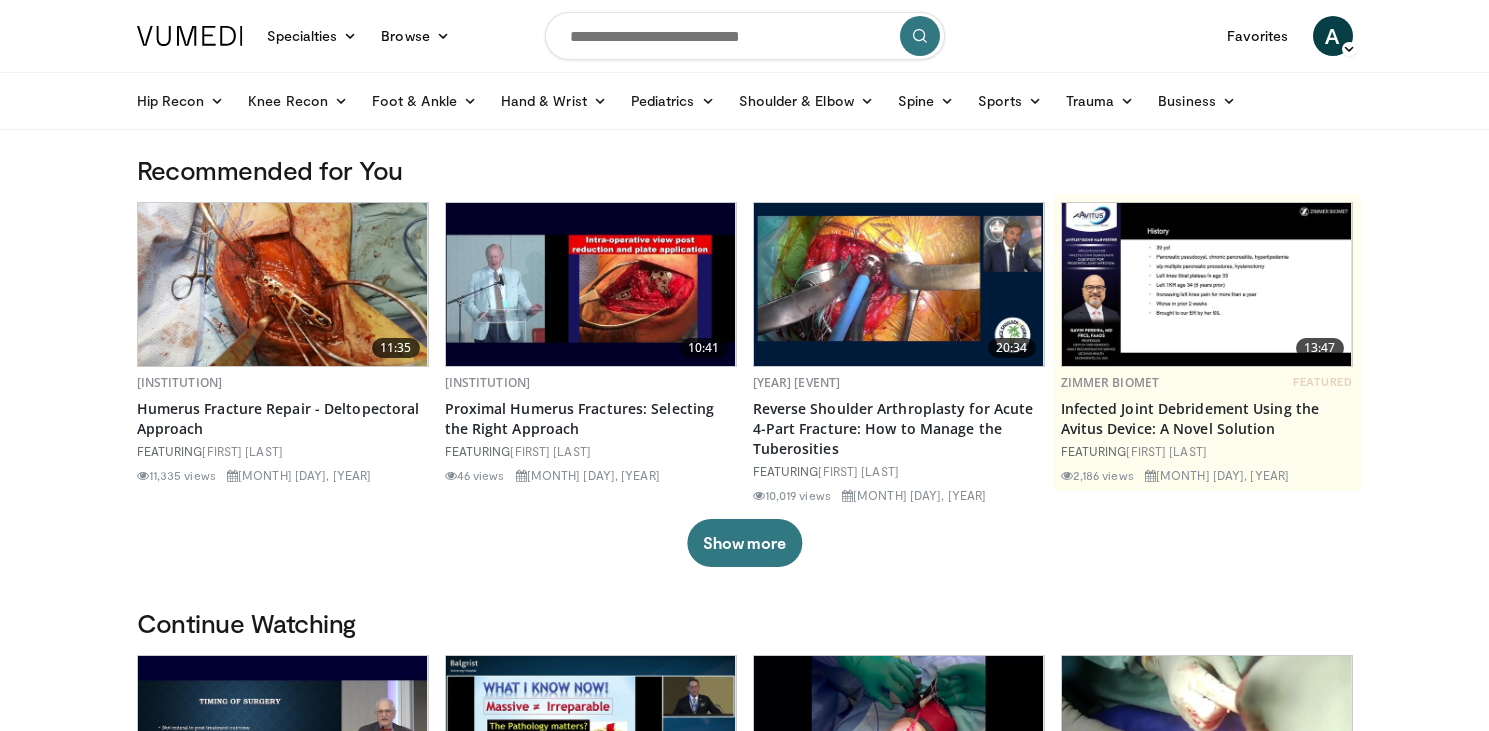 click at bounding box center [745, 36] 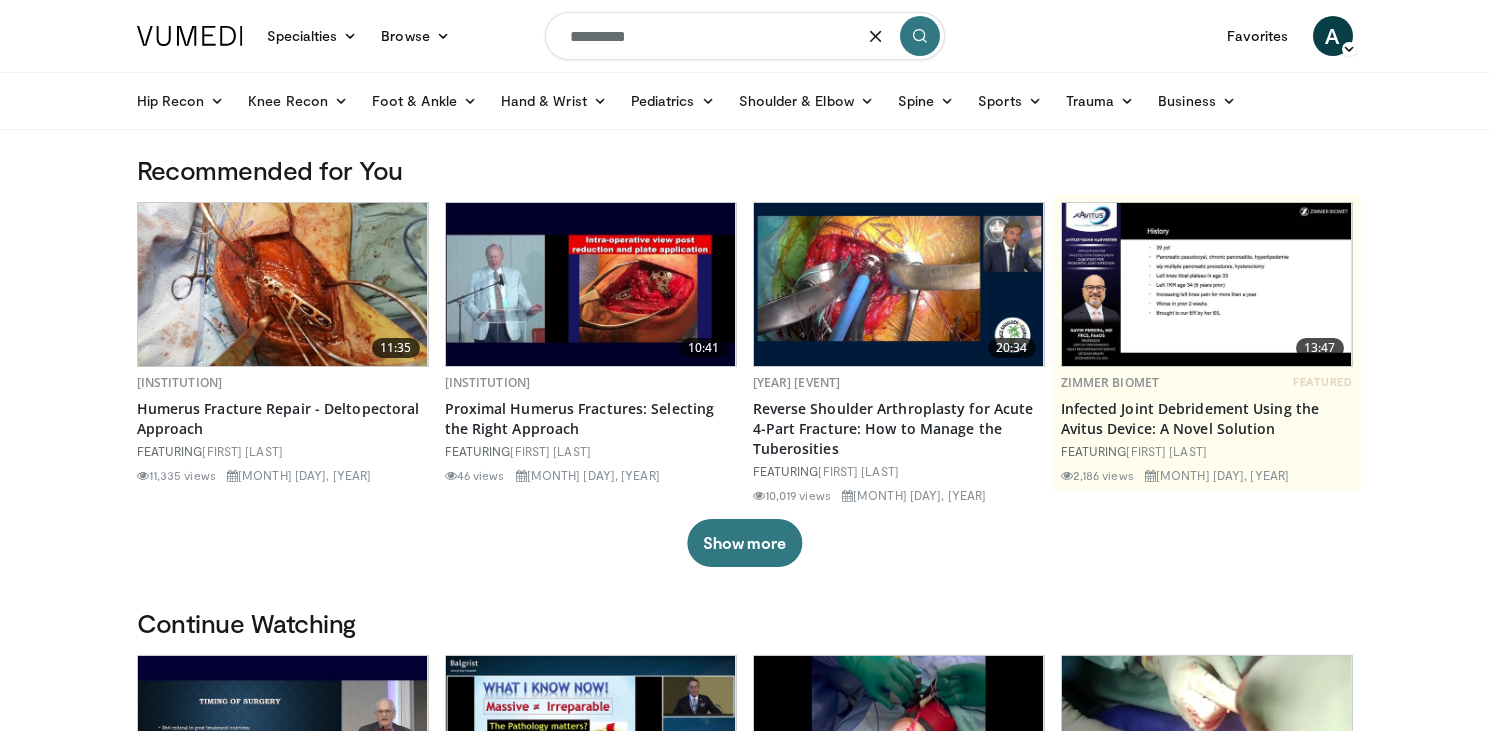 type on "*********" 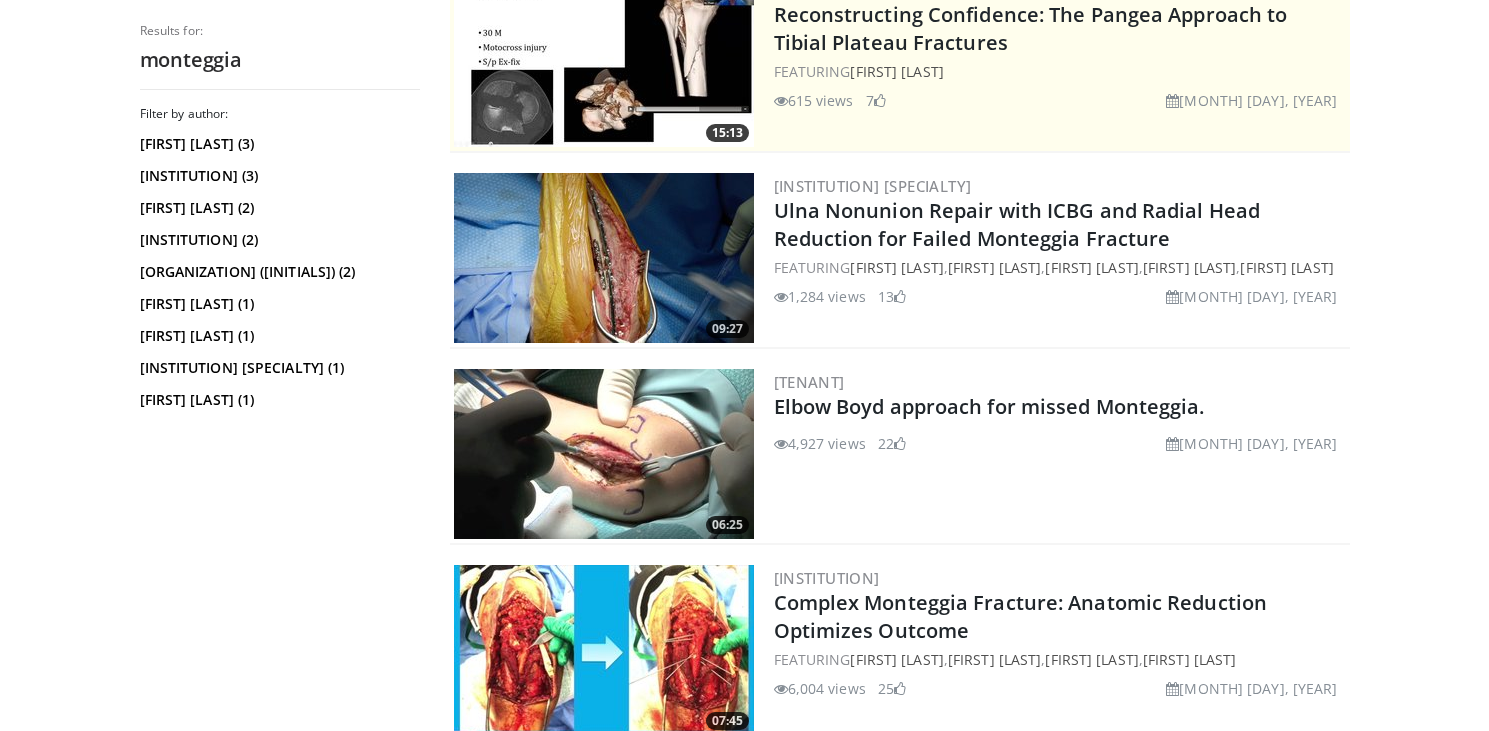 scroll, scrollTop: 459, scrollLeft: 0, axis: vertical 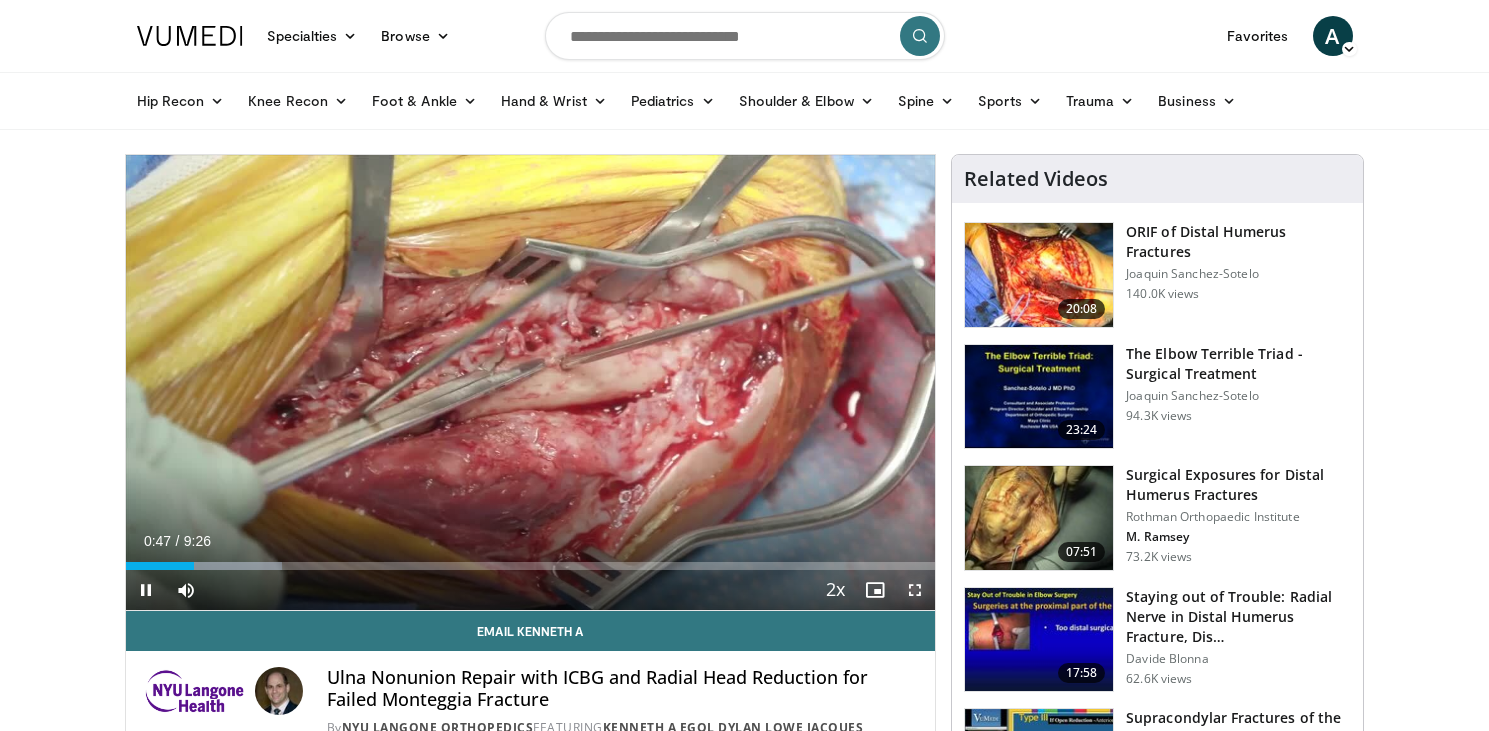 click at bounding box center [915, 590] 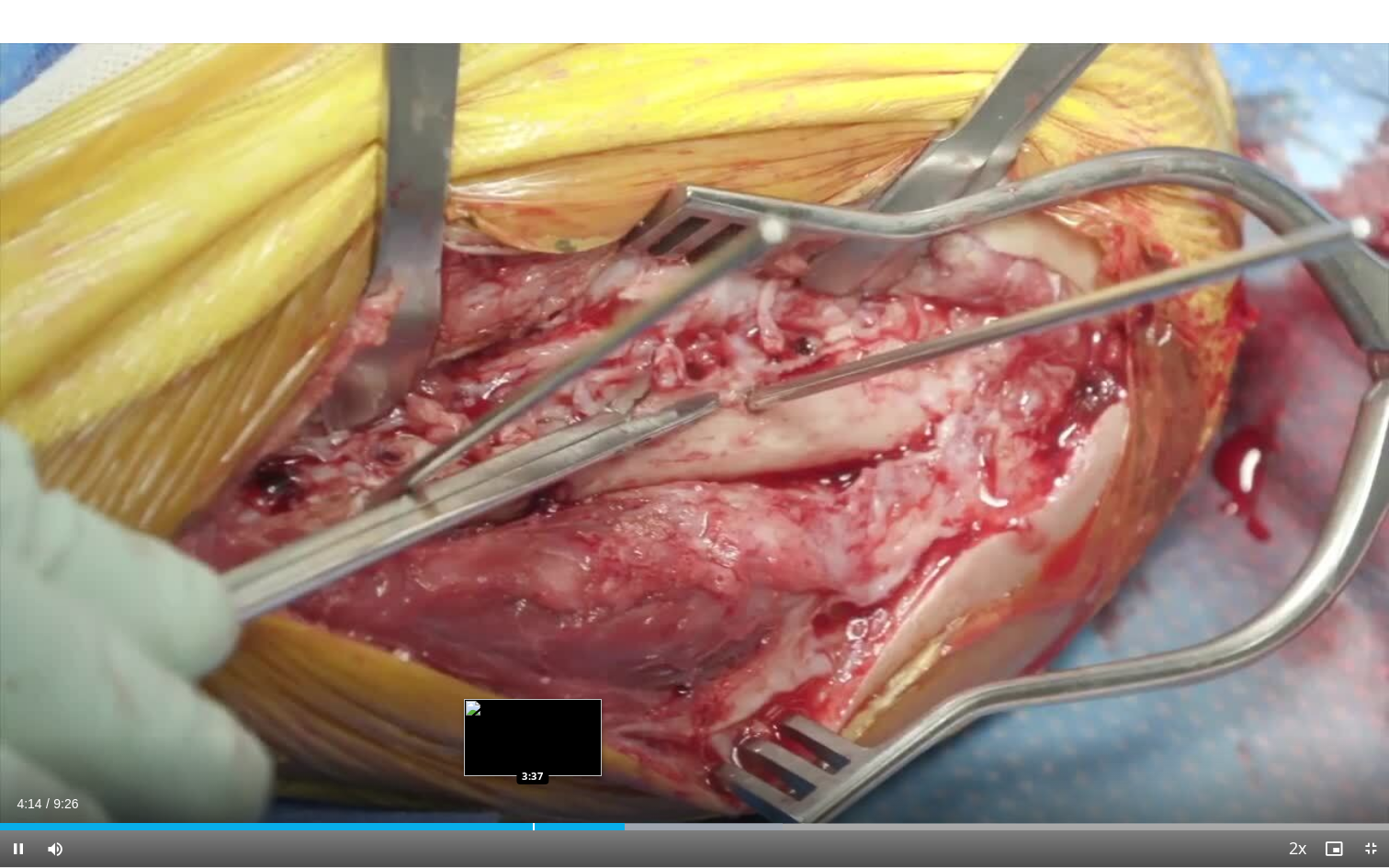 click at bounding box center [534, 827] 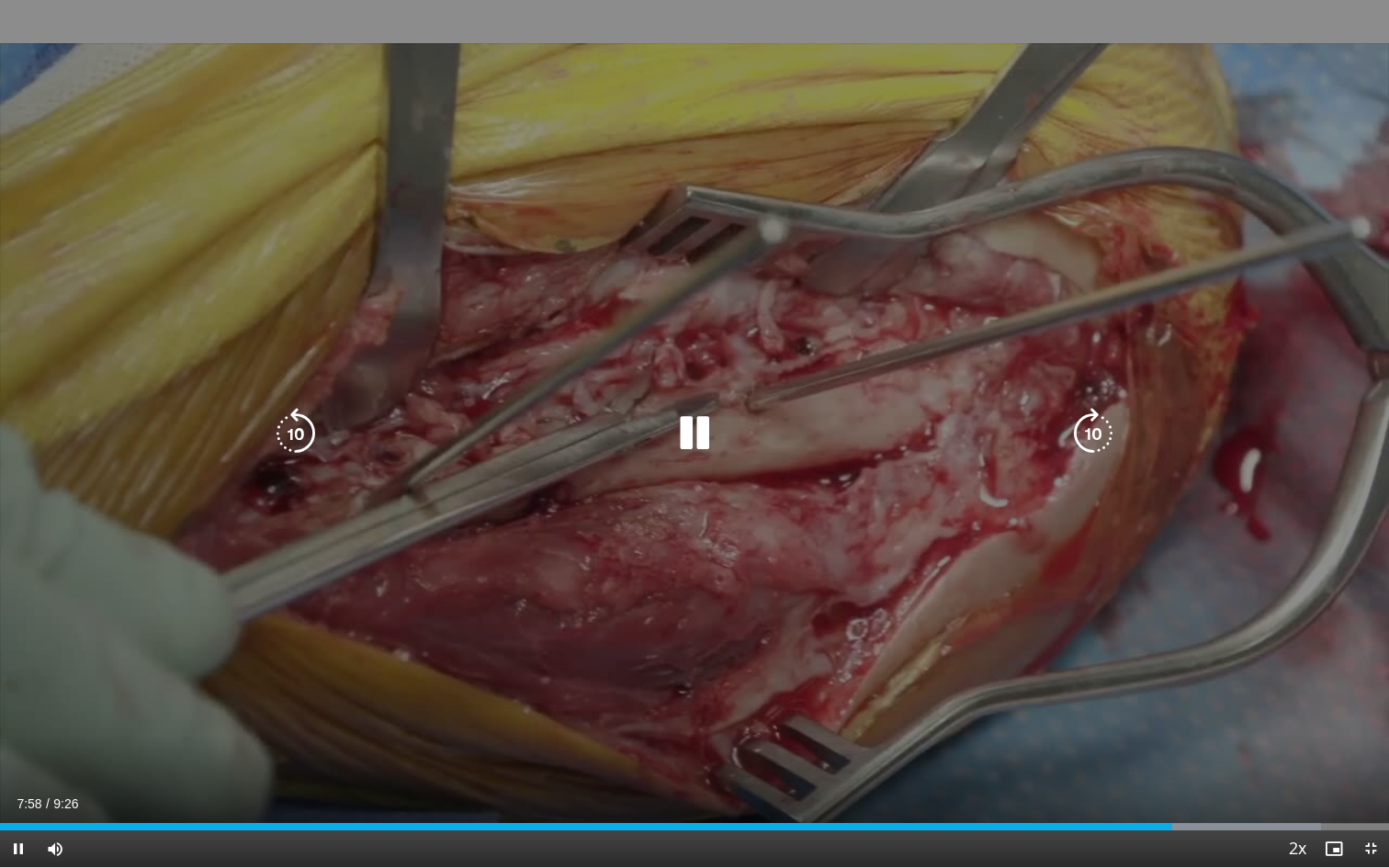 click at bounding box center (296, 434) 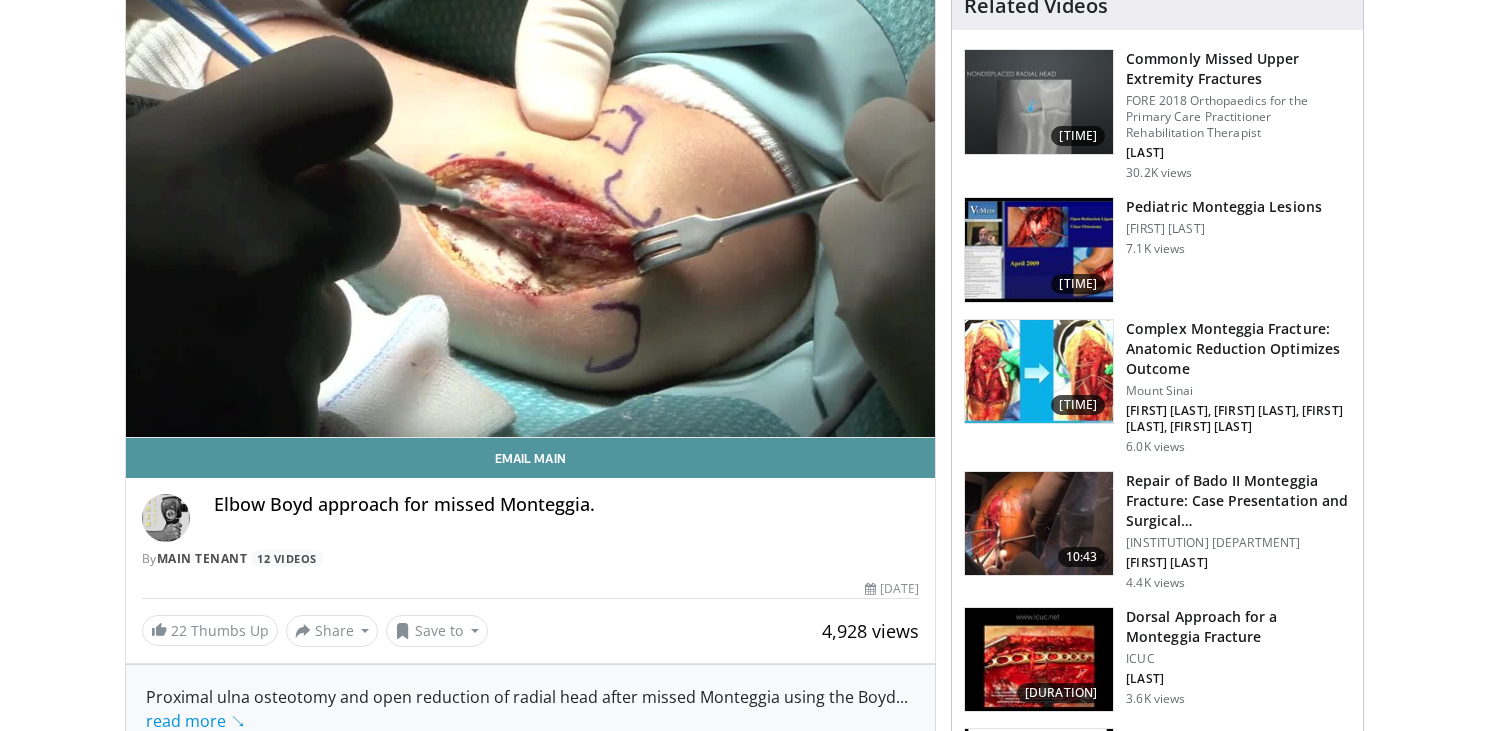 scroll, scrollTop: 179, scrollLeft: 0, axis: vertical 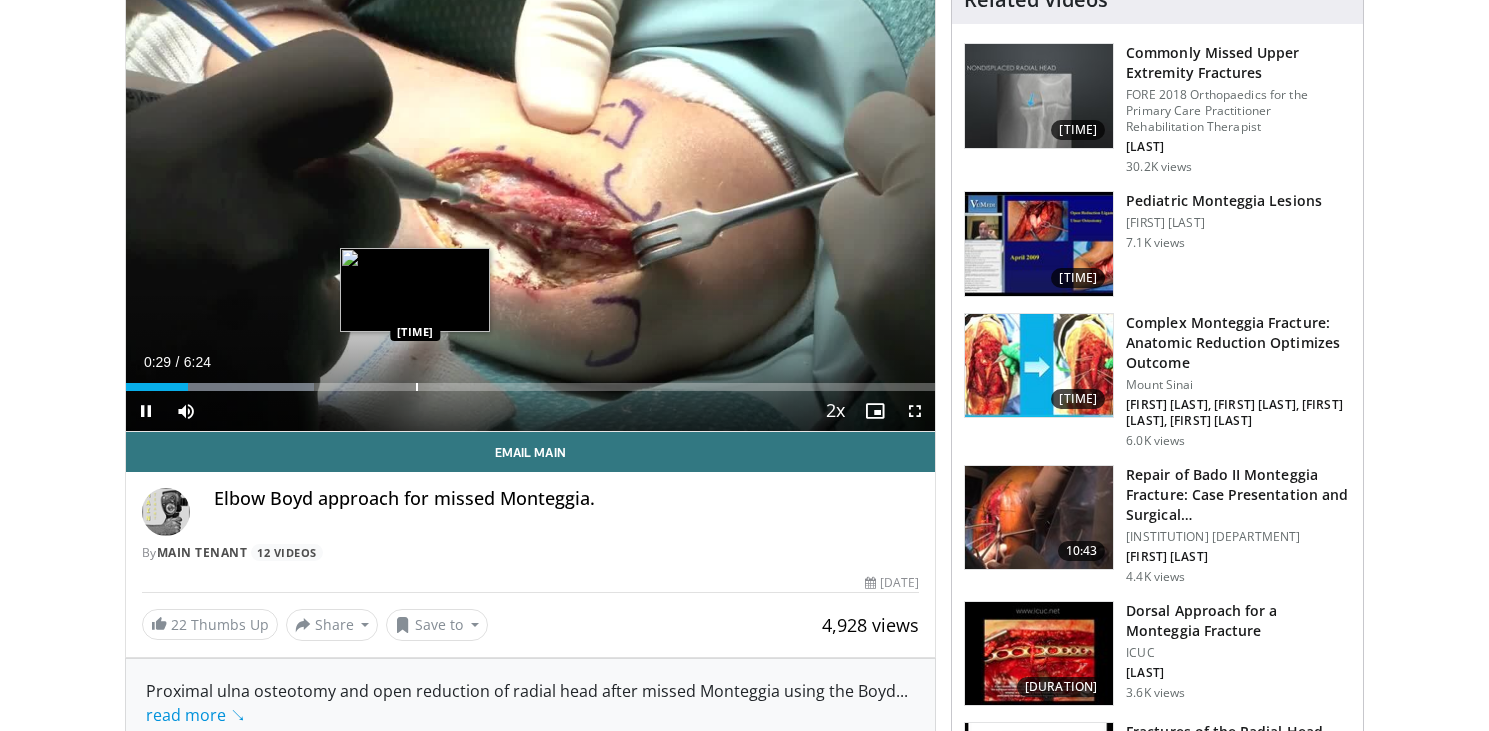 click at bounding box center (417, 387) 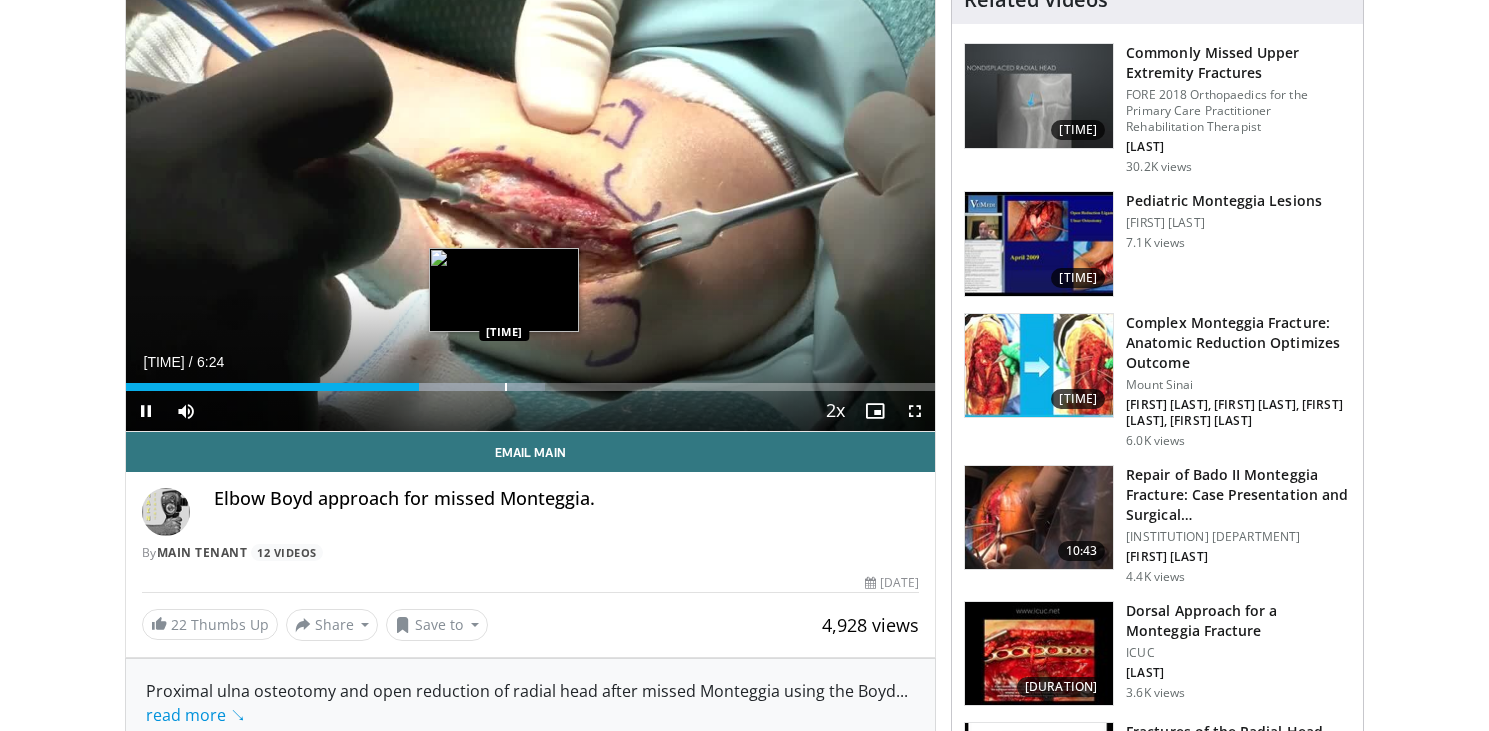 click on "Loaded :  51.87% 2:19 3:00" at bounding box center [531, 381] 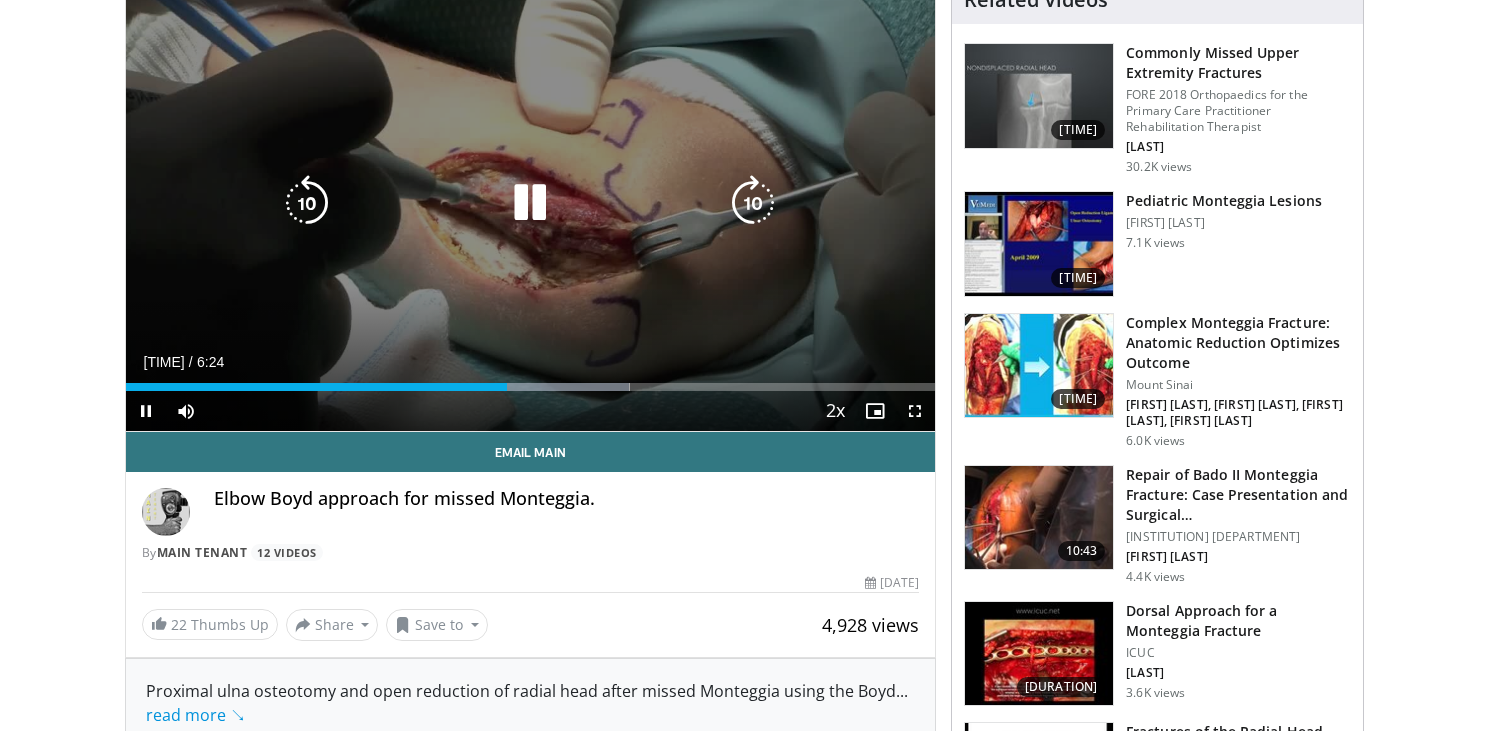 click on "Current Time  3:00 / Duration  6:24" at bounding box center (531, 362) 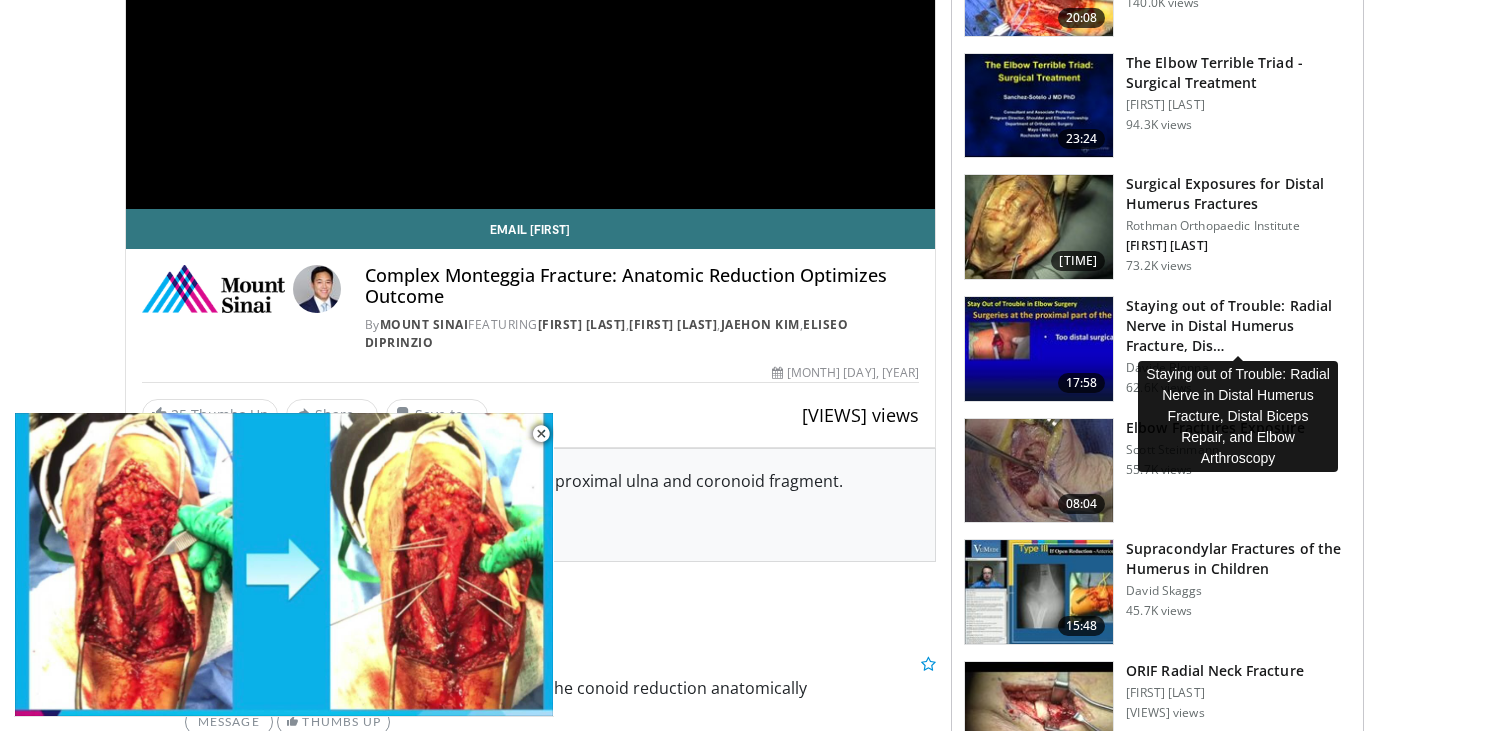 scroll, scrollTop: 231, scrollLeft: 0, axis: vertical 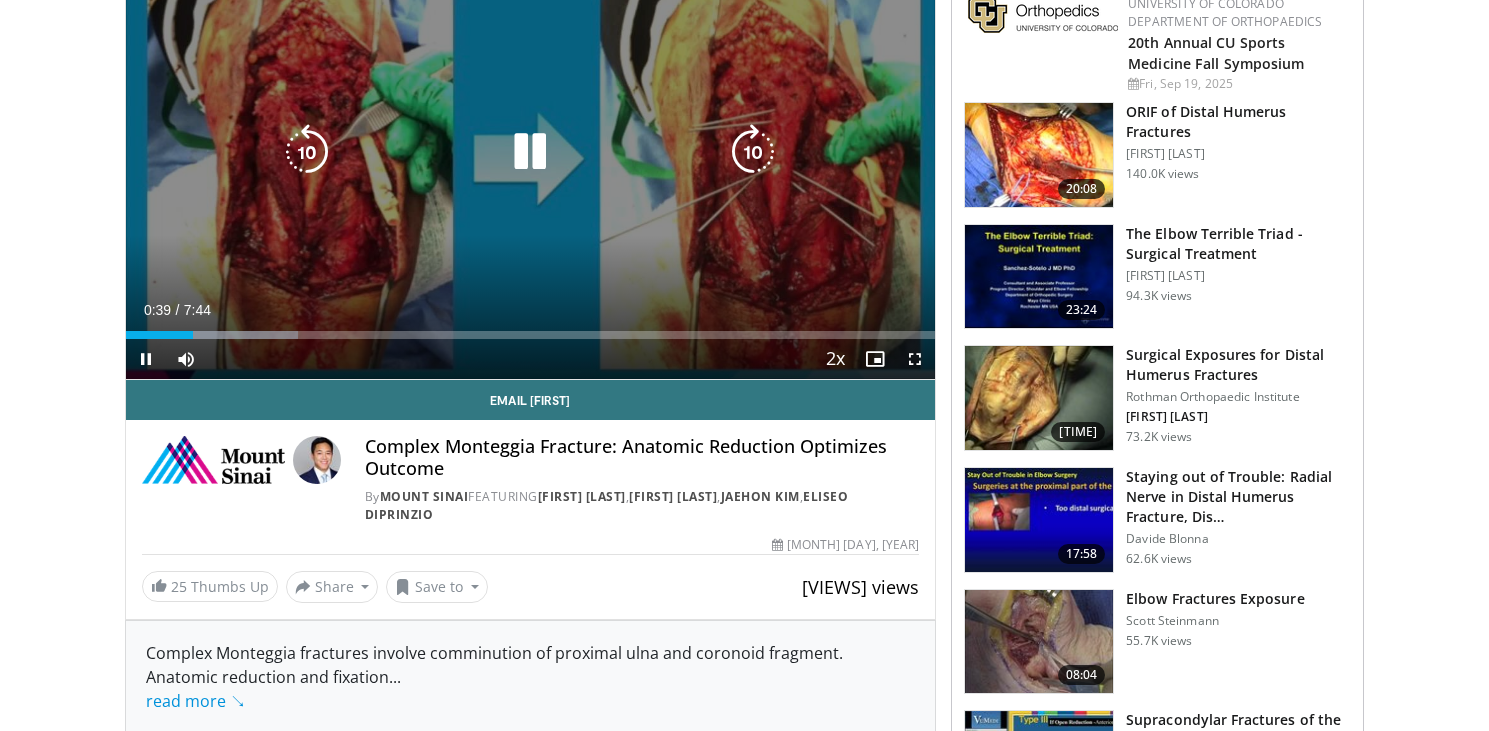 click at bounding box center [530, 152] 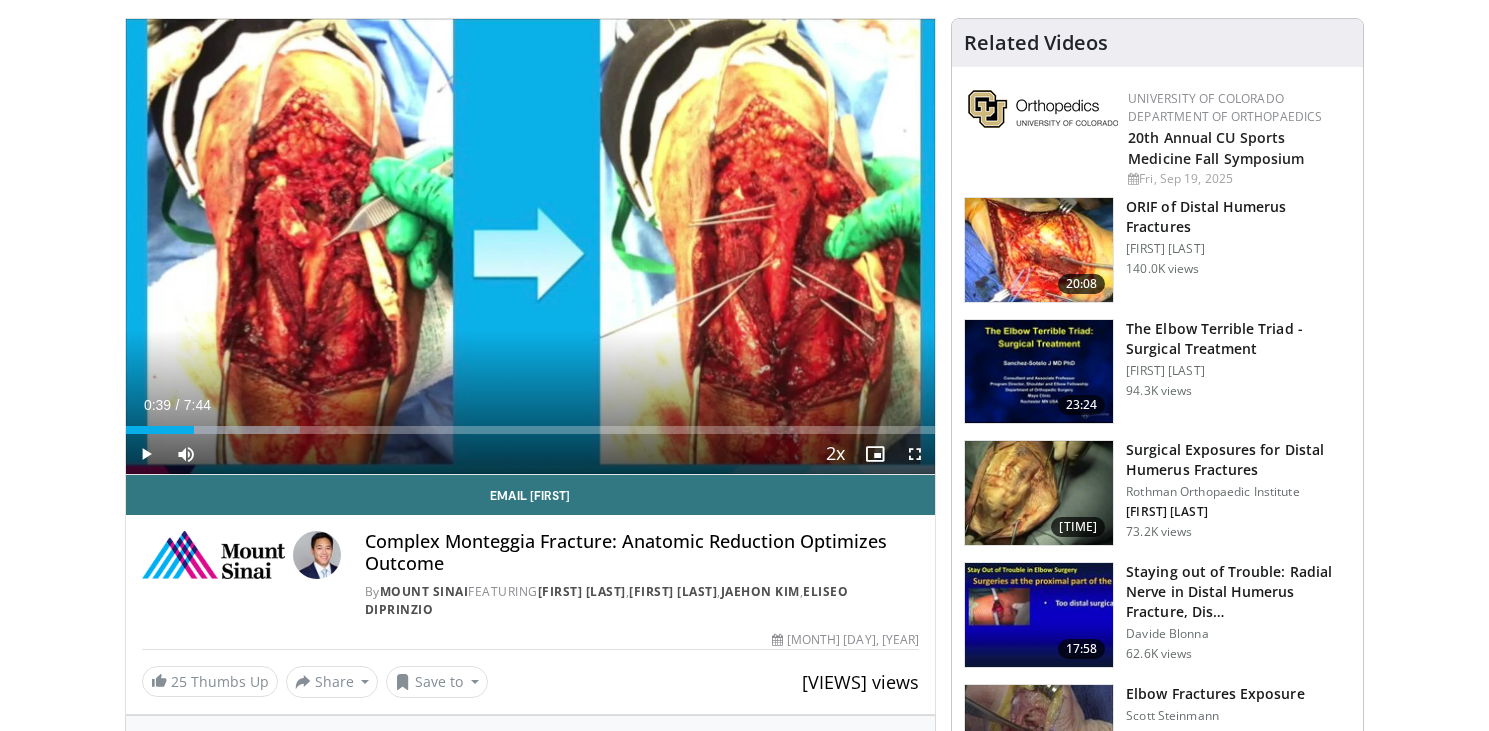 scroll, scrollTop: 135, scrollLeft: 0, axis: vertical 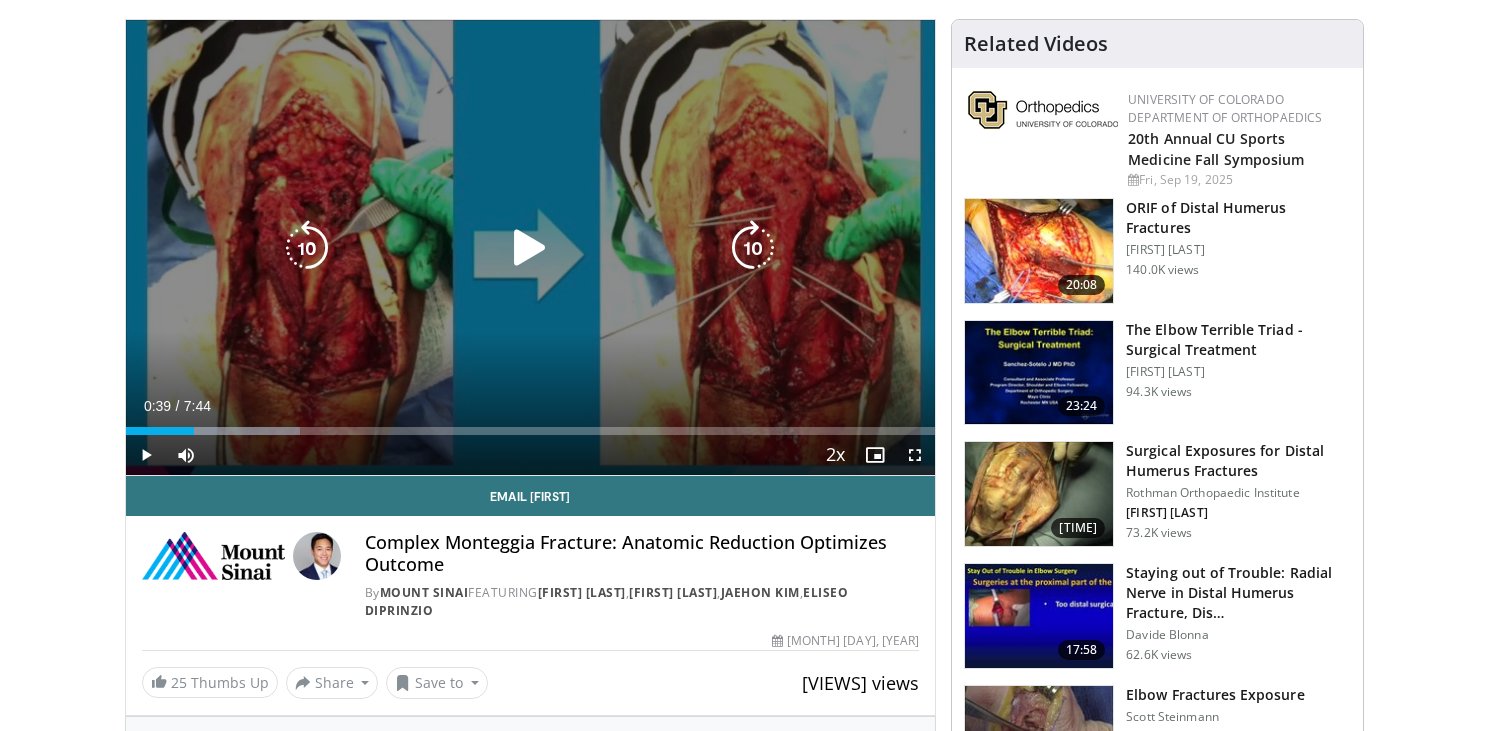 click at bounding box center [530, 248] 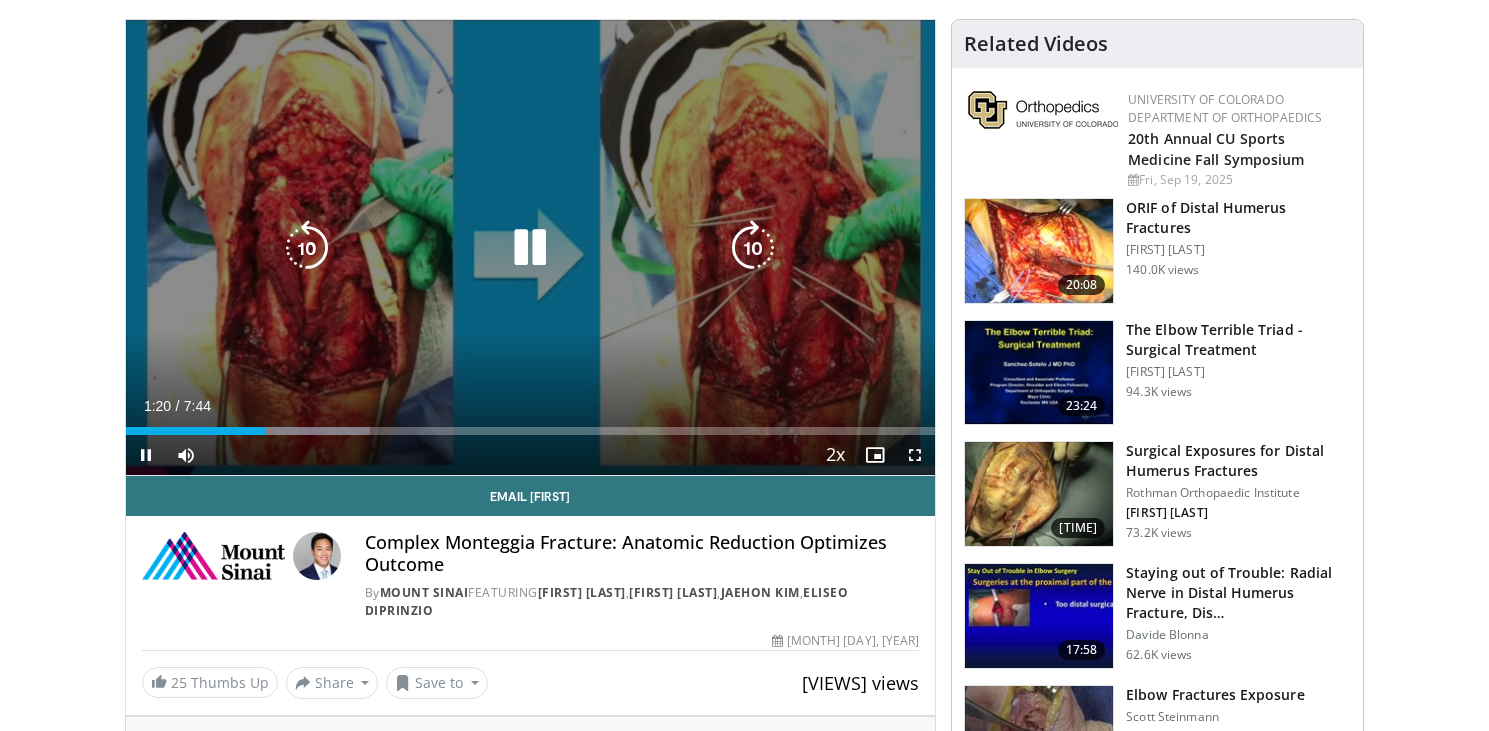 click at bounding box center [530, 248] 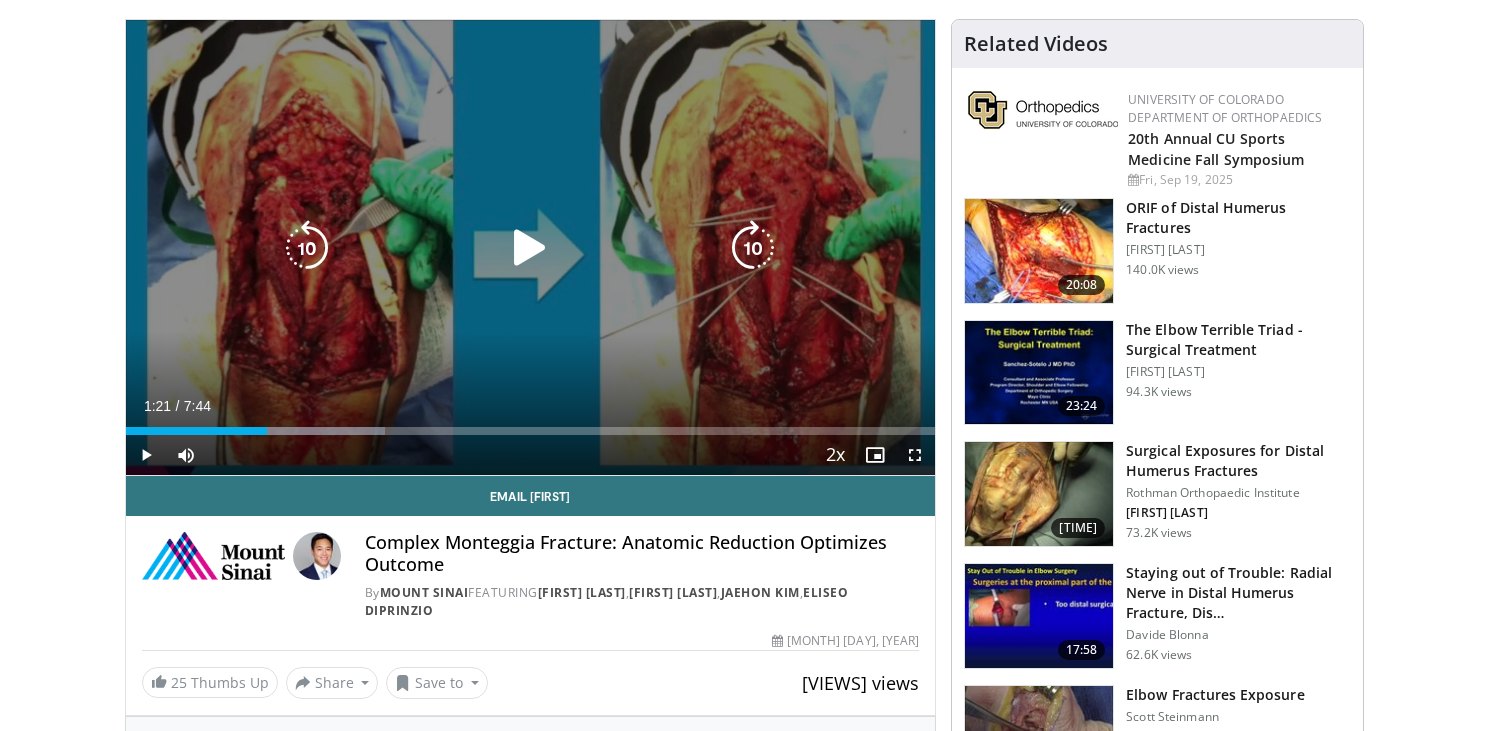 click at bounding box center [530, 248] 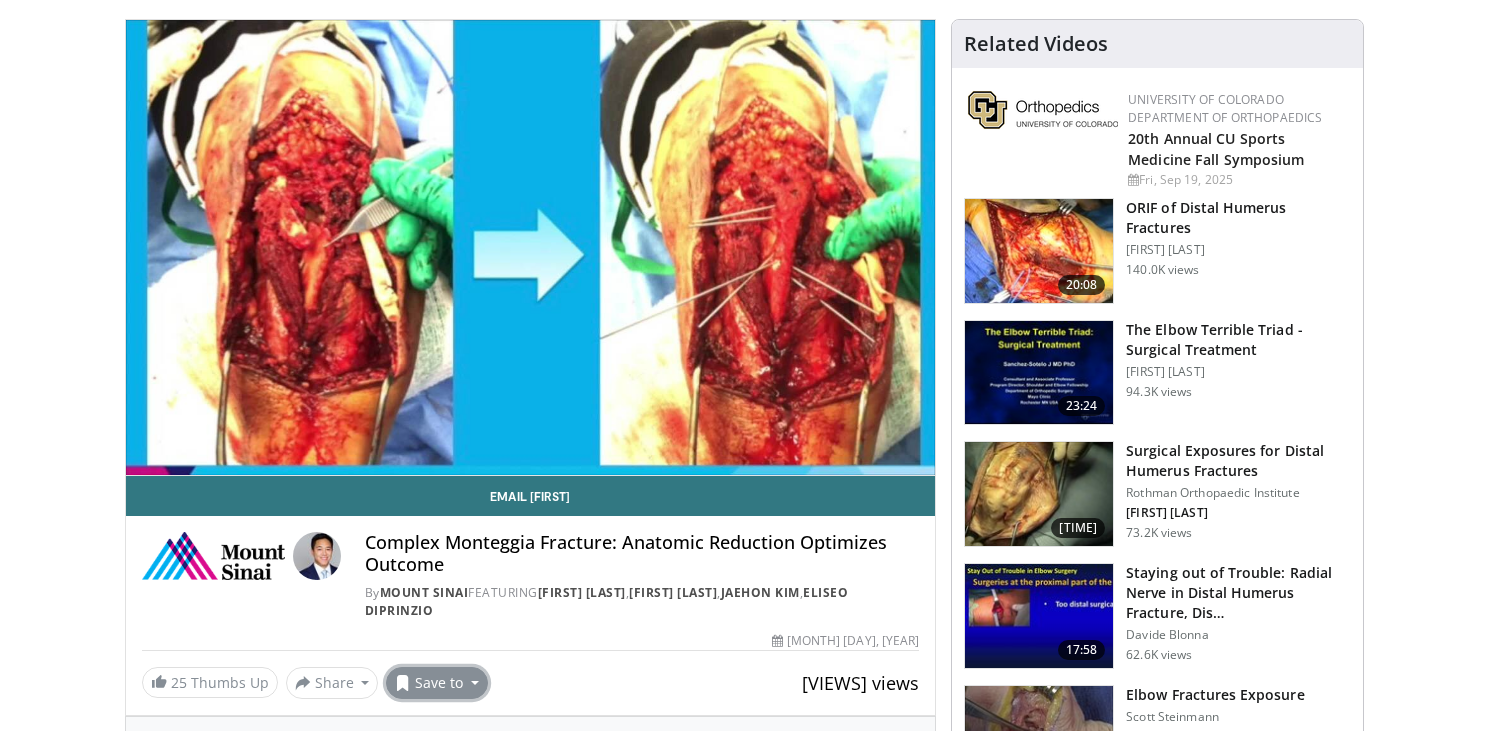 click on "Save to" at bounding box center (437, 683) 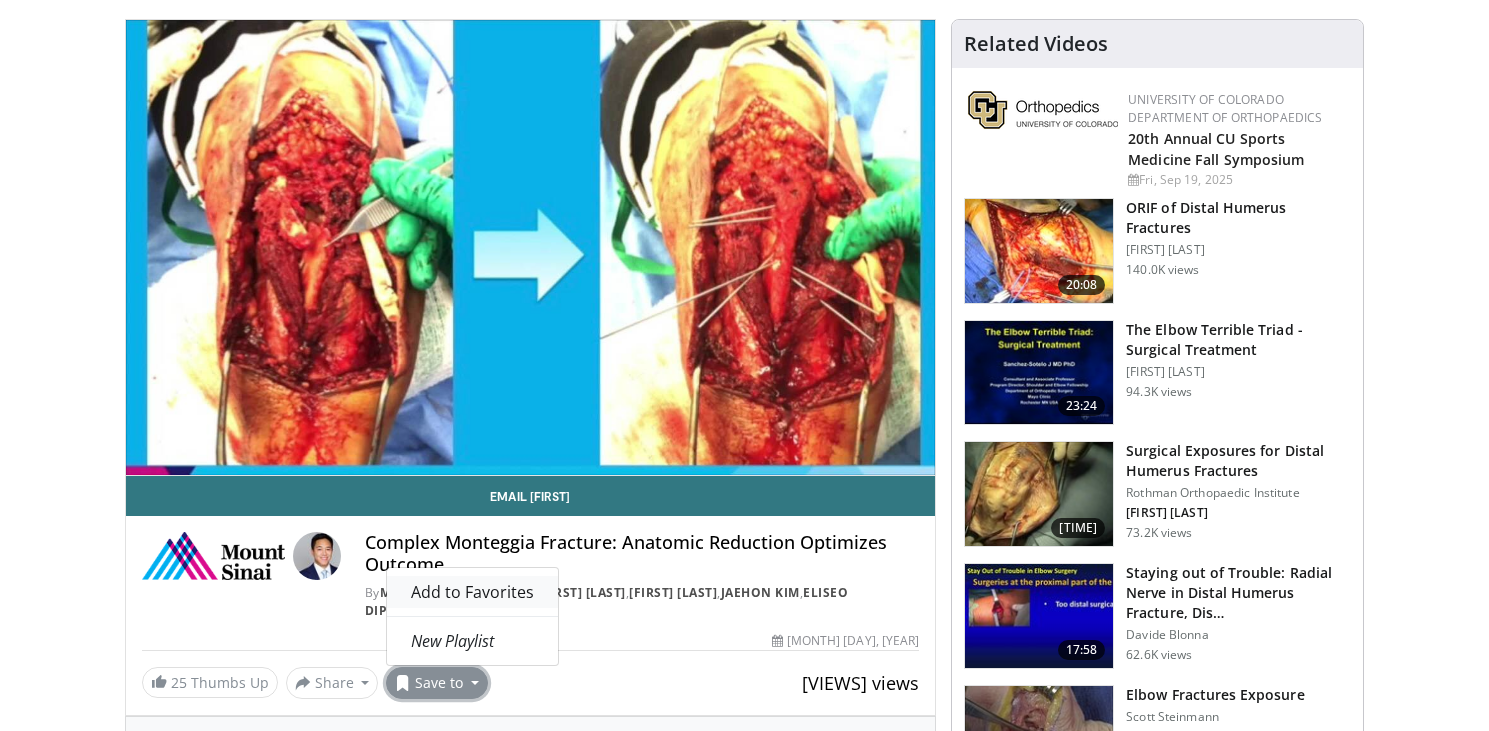 click on "Add to Favorites" at bounding box center (472, 592) 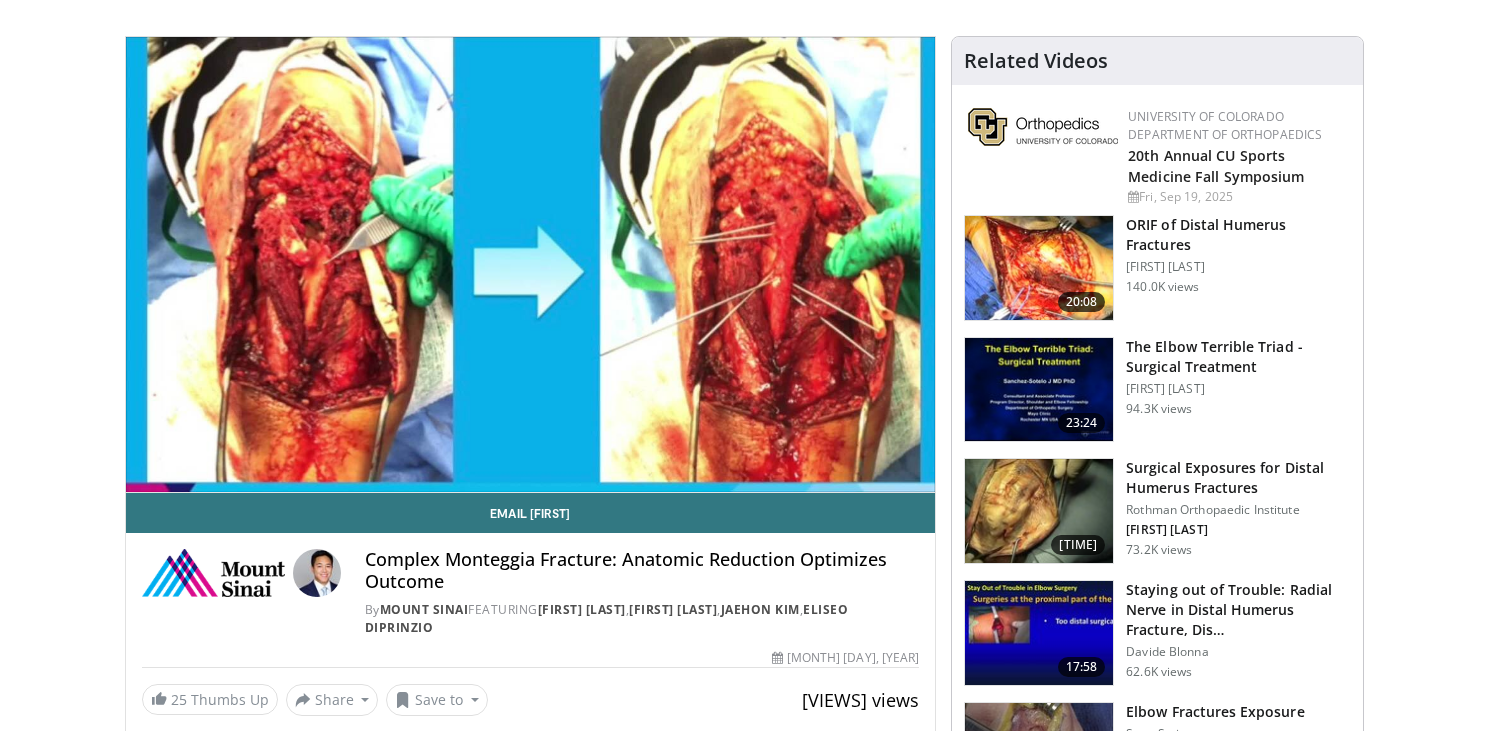 scroll, scrollTop: 135, scrollLeft: 0, axis: vertical 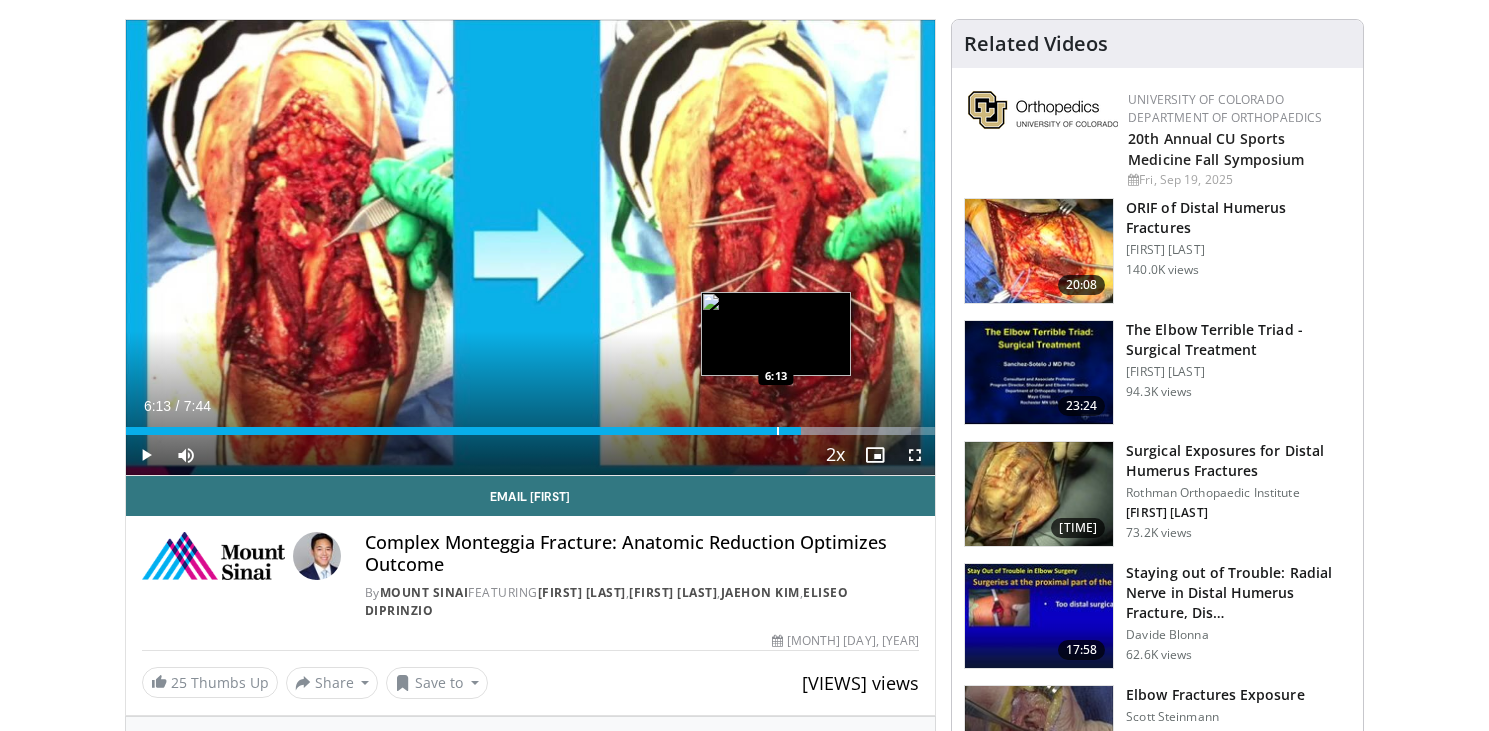 click on "Loaded :  97.00% 6:27 6:13" at bounding box center (531, 425) 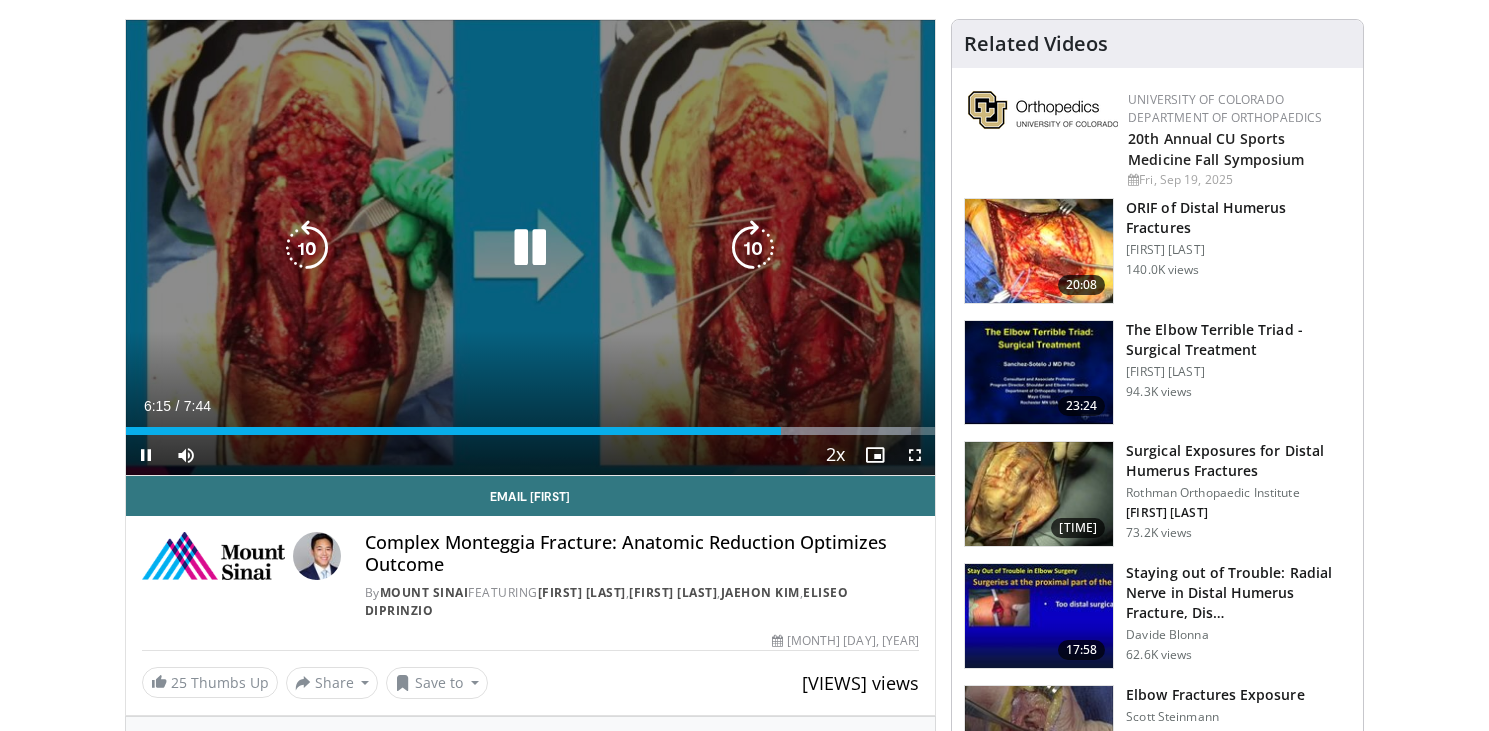click at bounding box center [530, 248] 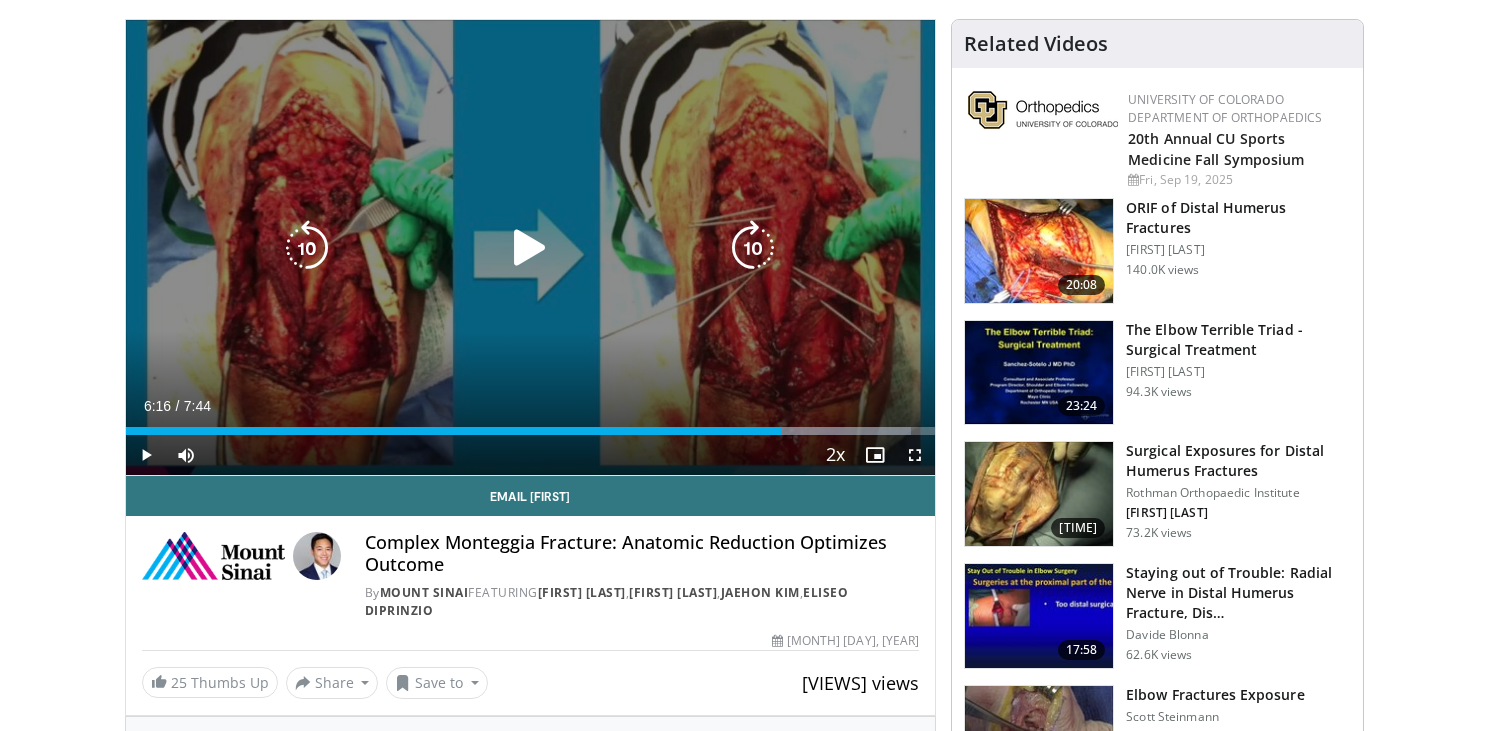 click at bounding box center (530, 248) 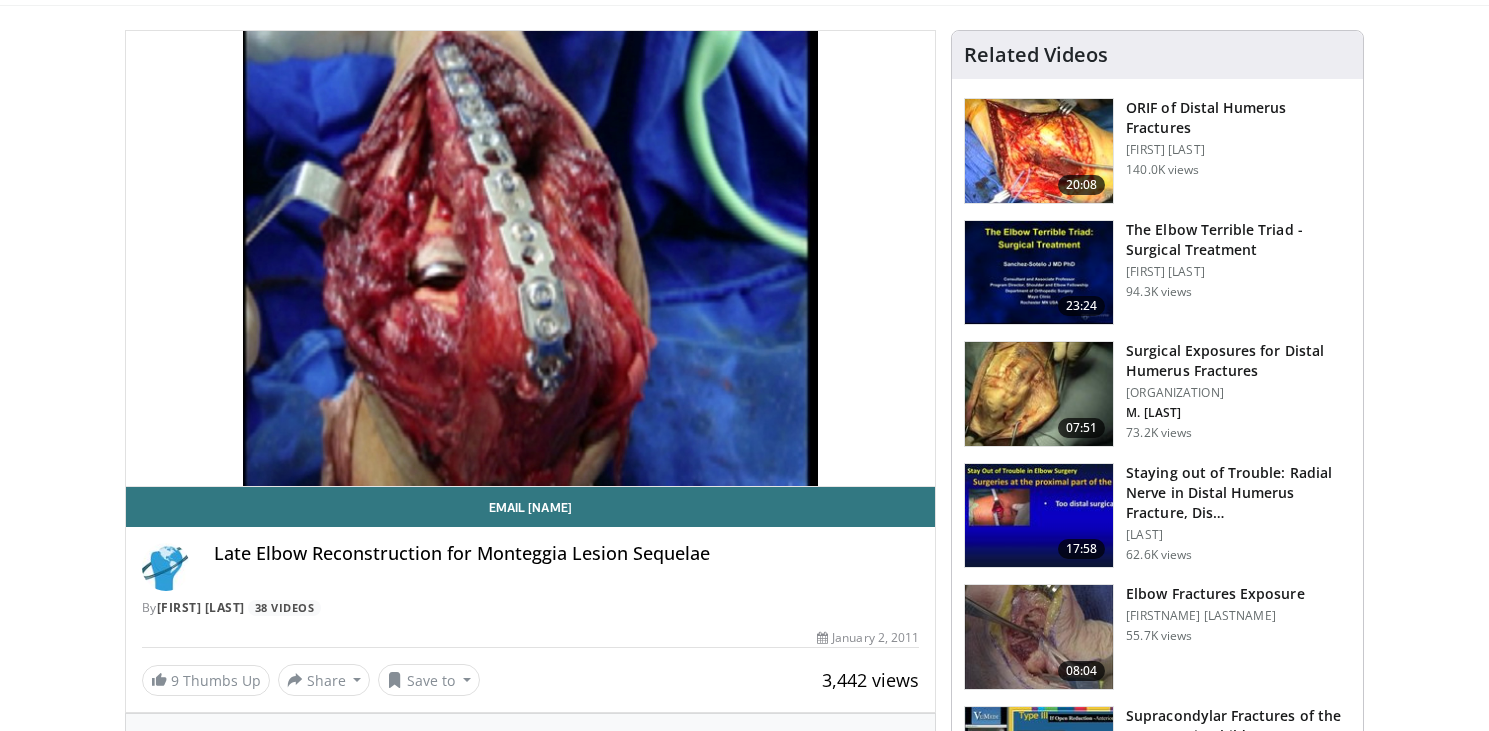 scroll, scrollTop: 133, scrollLeft: 0, axis: vertical 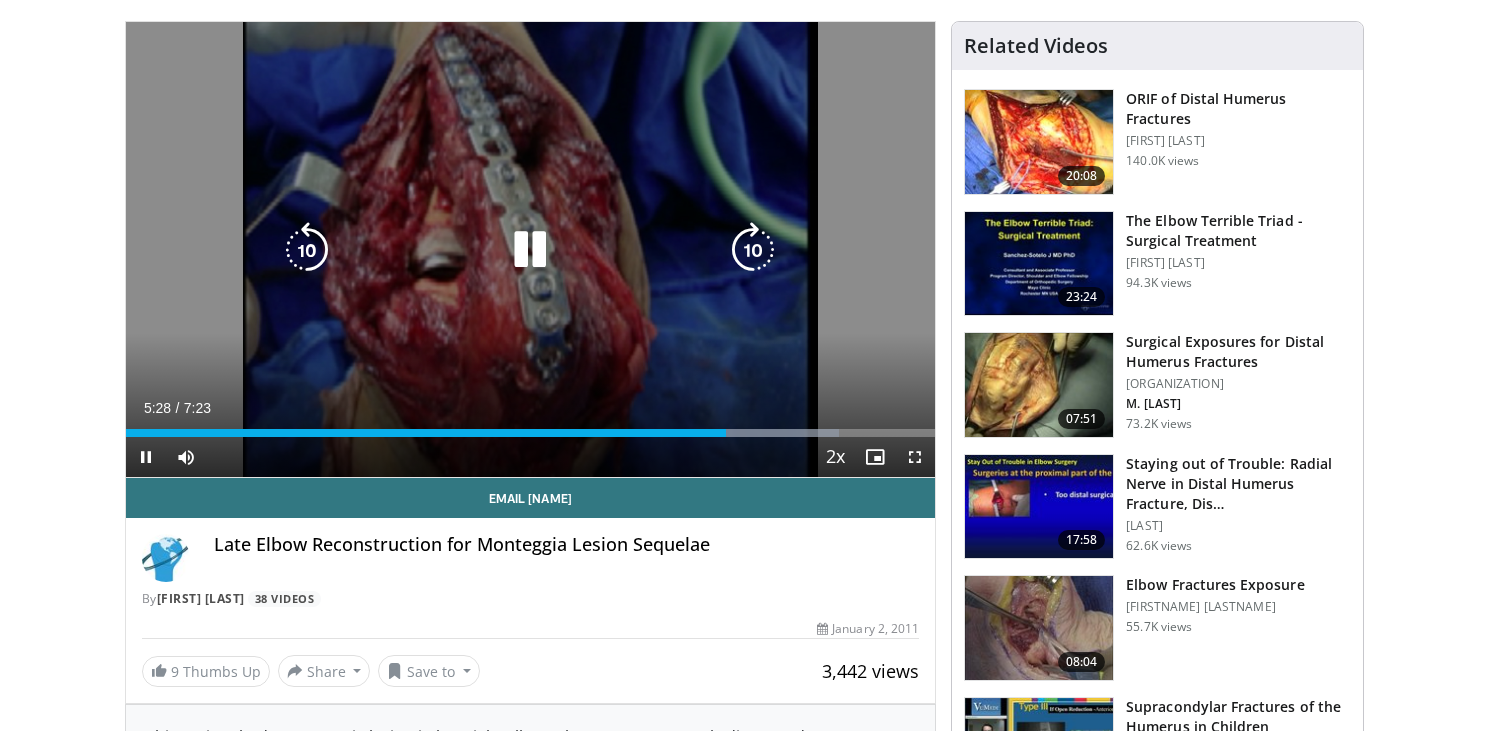 click on "10 seconds
Tap to unmute" at bounding box center (531, 249) 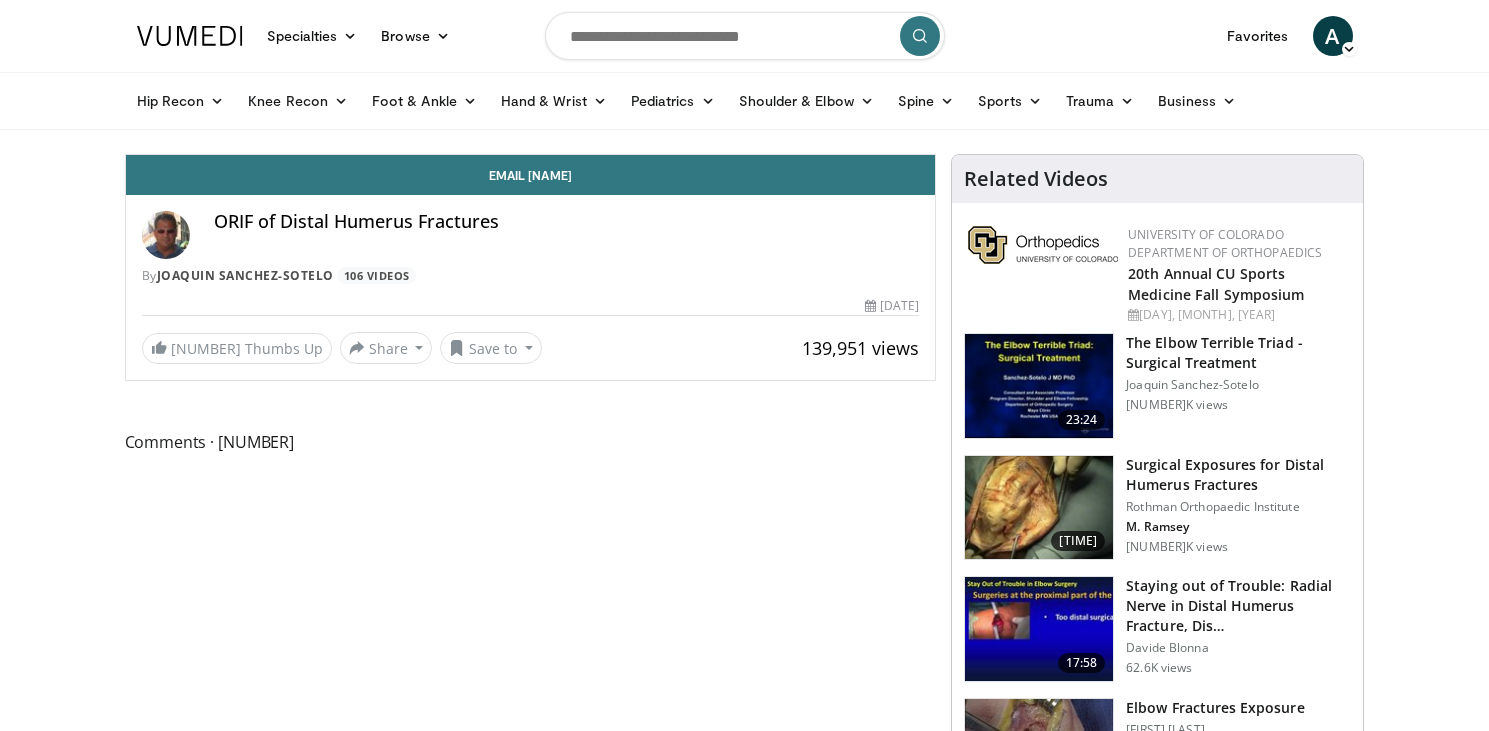 scroll, scrollTop: 0, scrollLeft: 0, axis: both 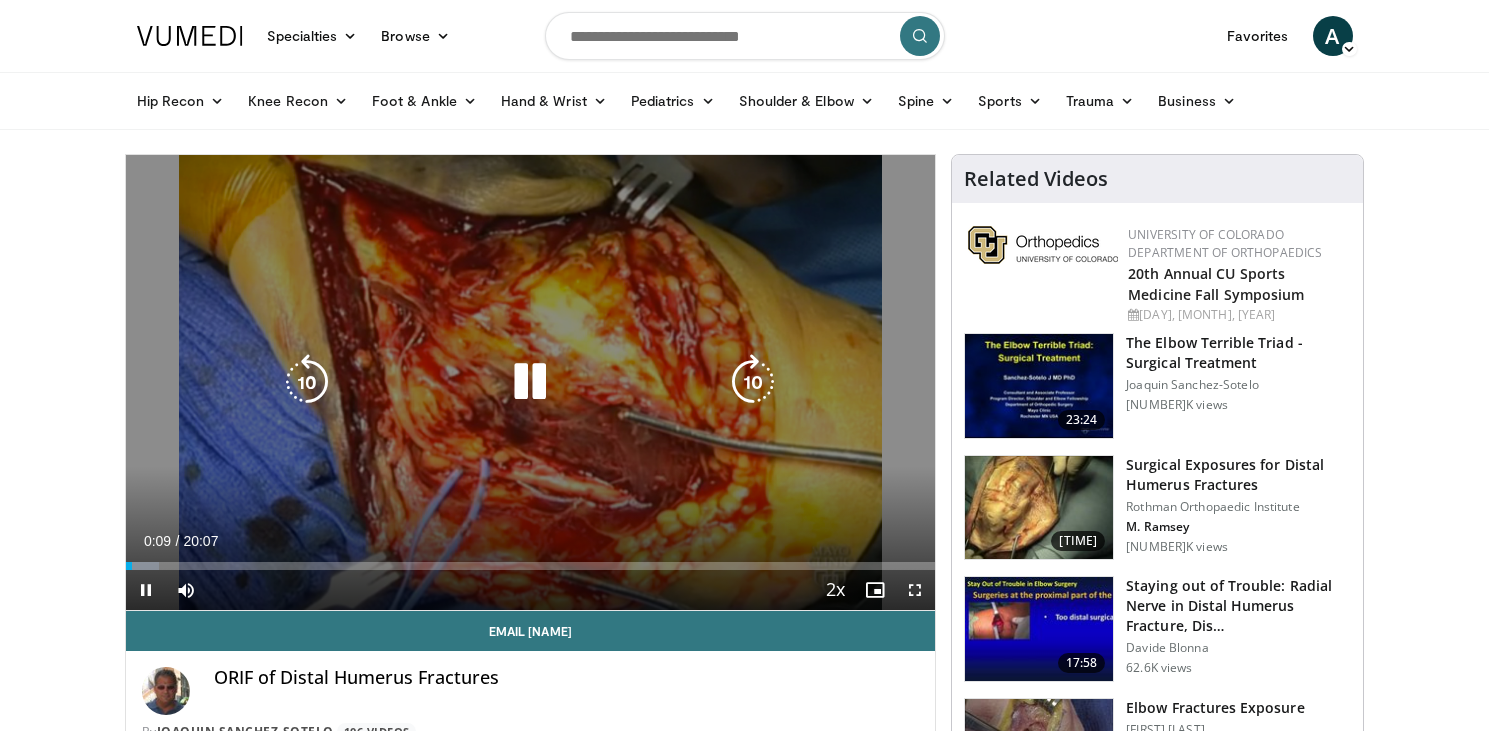 click at bounding box center (530, 382) 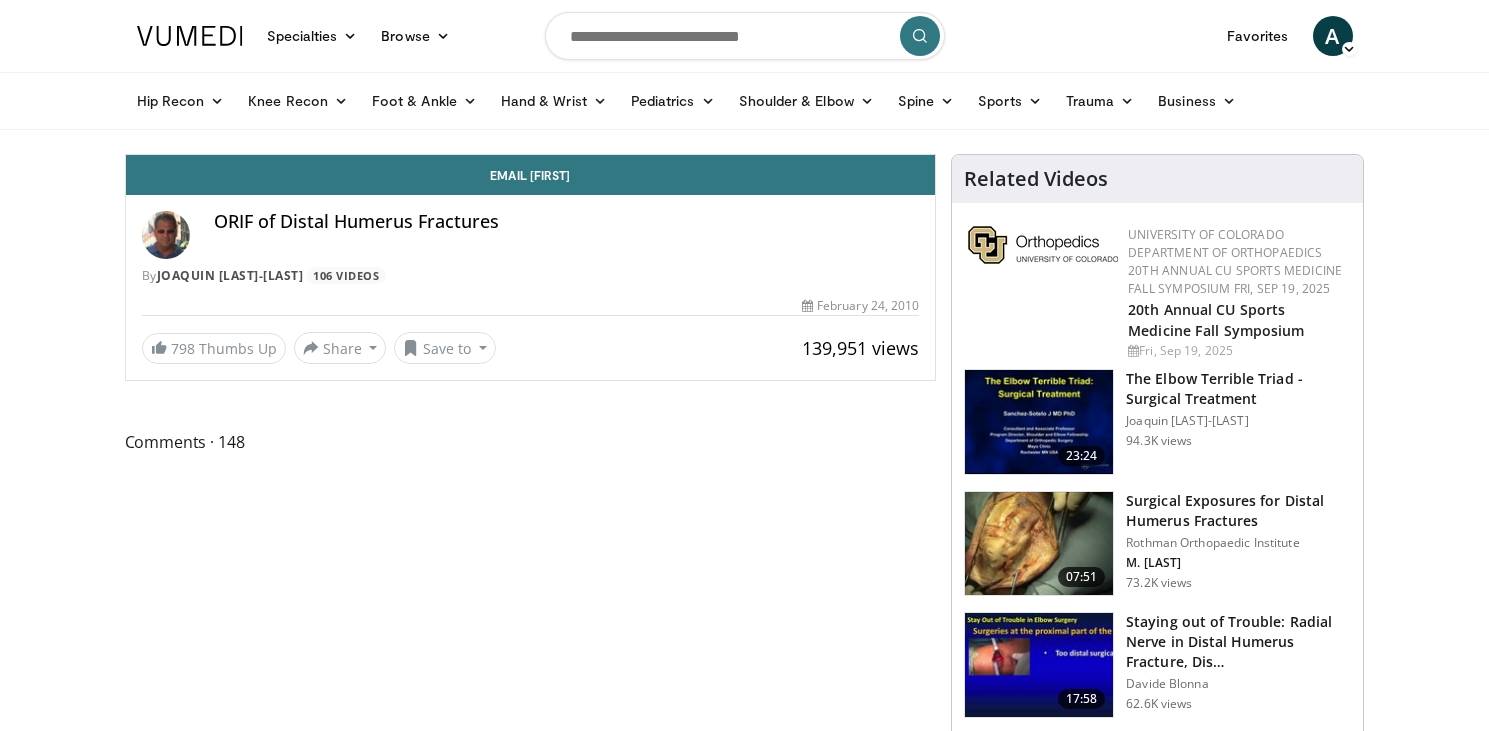 scroll, scrollTop: 0, scrollLeft: 0, axis: both 